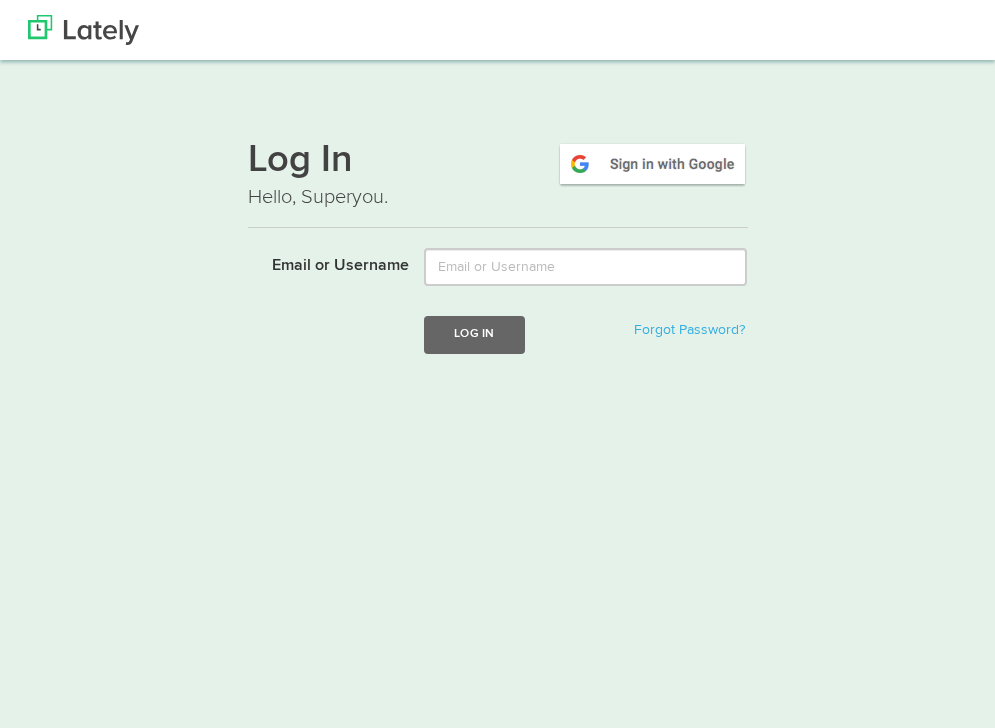 scroll, scrollTop: 0, scrollLeft: 0, axis: both 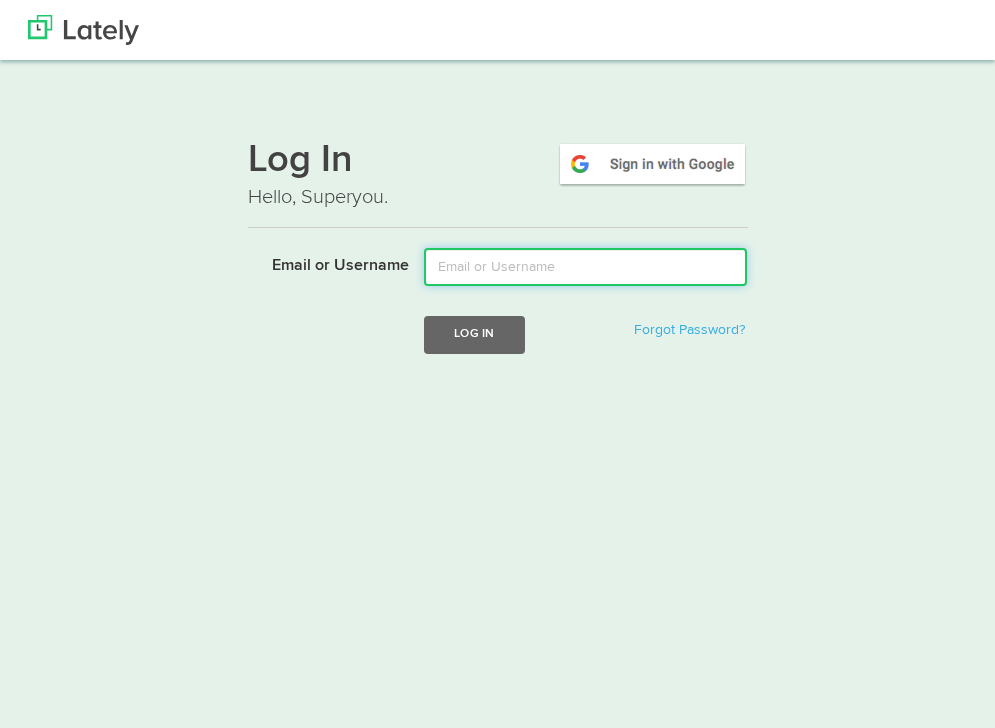click on "Email or Username" at bounding box center (585, 267) 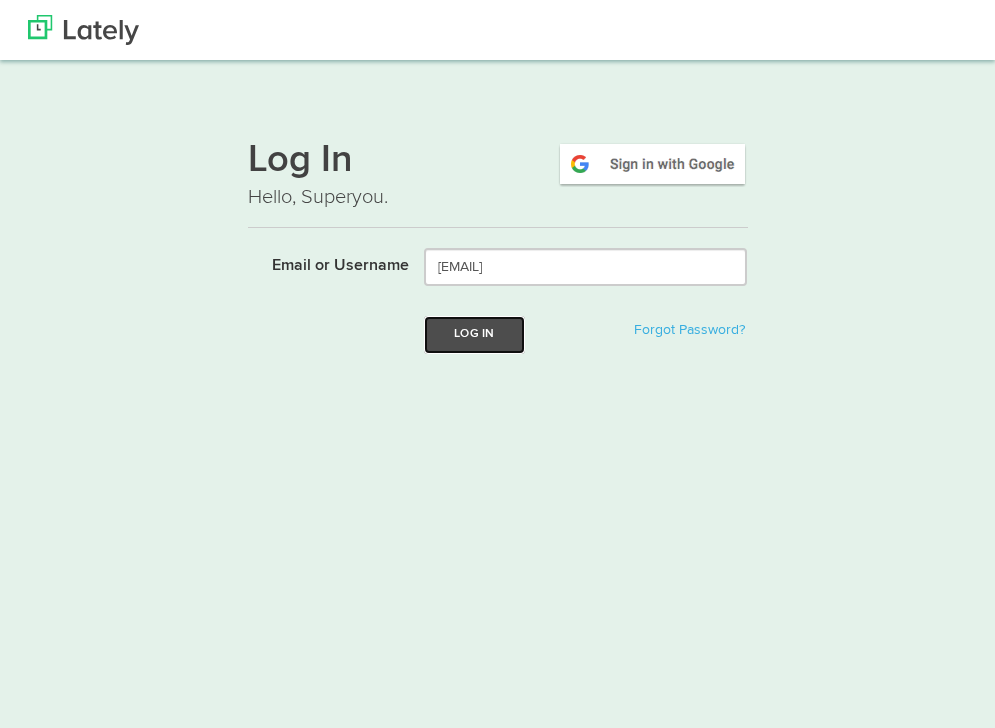 click on "Log In" at bounding box center [474, 334] 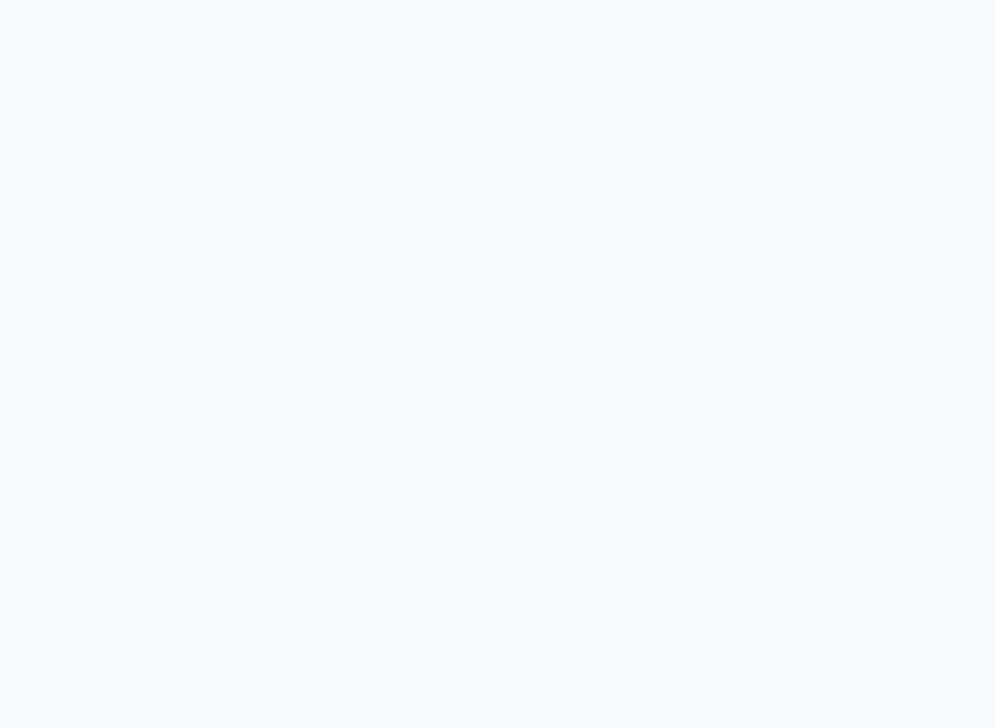 scroll, scrollTop: 0, scrollLeft: 0, axis: both 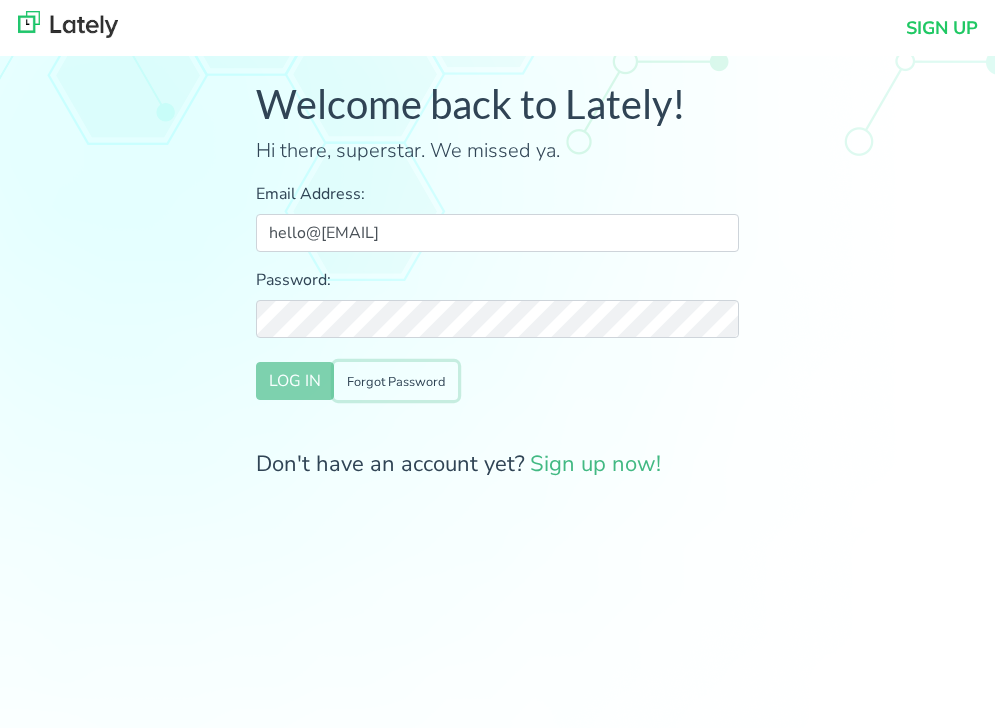 click on "Forgot Password" at bounding box center (396, 382) 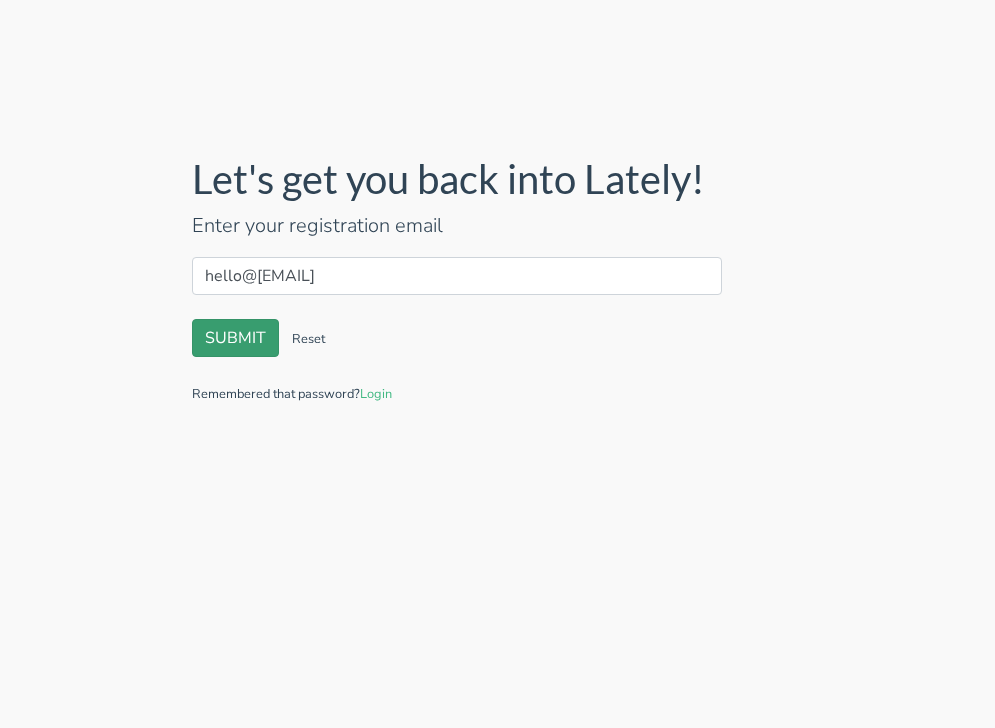type on "hello@[EMAIL]" 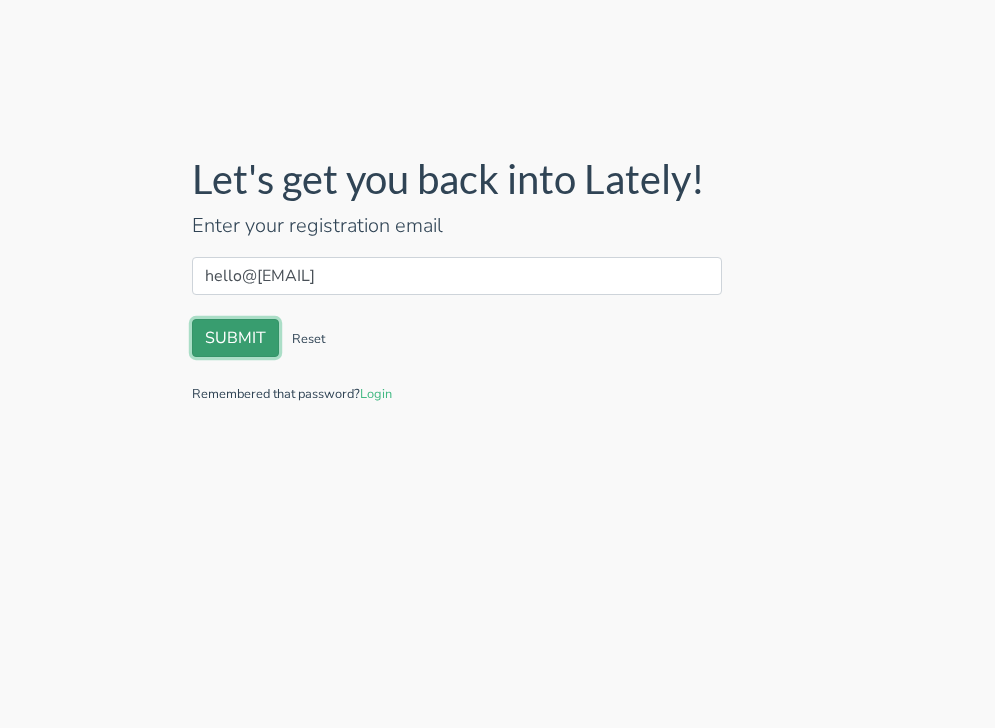 click on "SUBMIT" at bounding box center (235, 338) 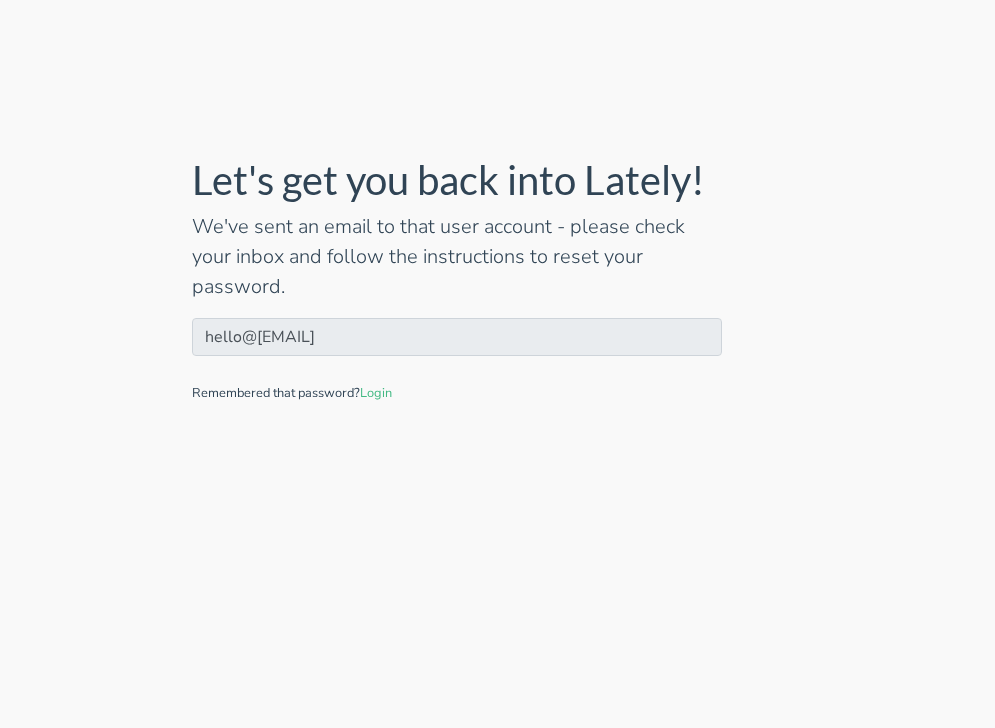 scroll, scrollTop: 0, scrollLeft: 0, axis: both 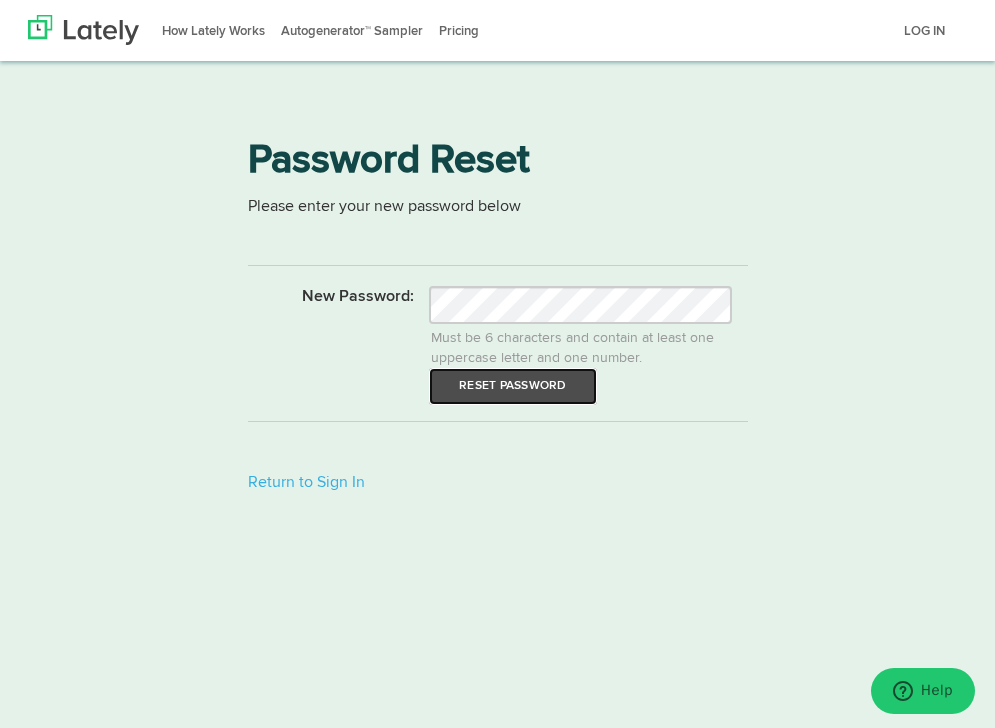 click on "Reset Password" at bounding box center (512, 386) 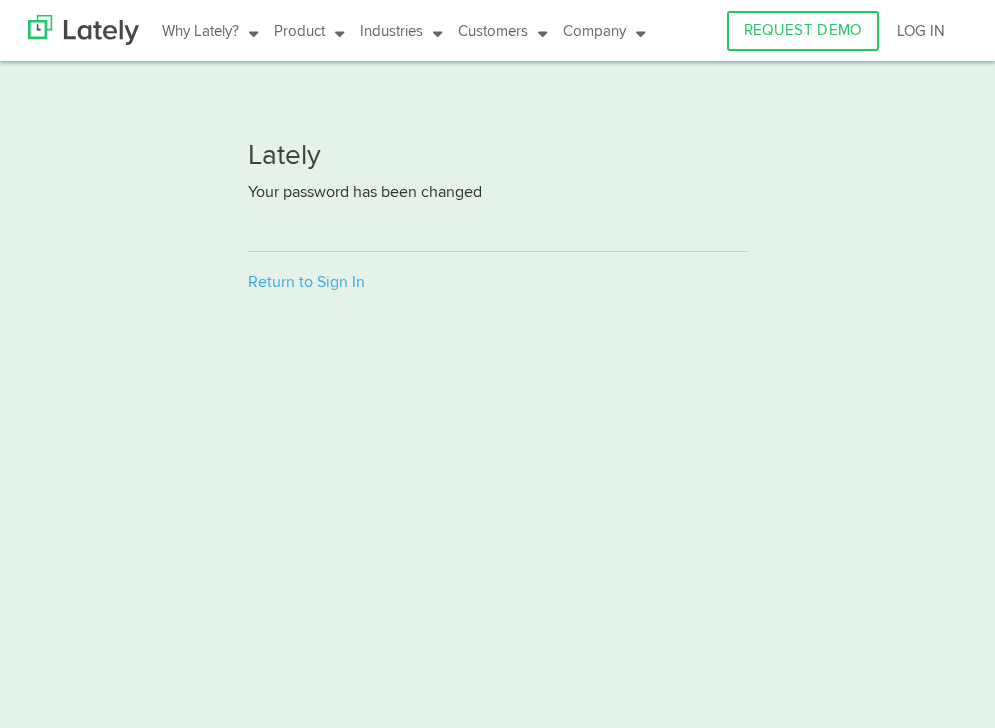scroll, scrollTop: 0, scrollLeft: 0, axis: both 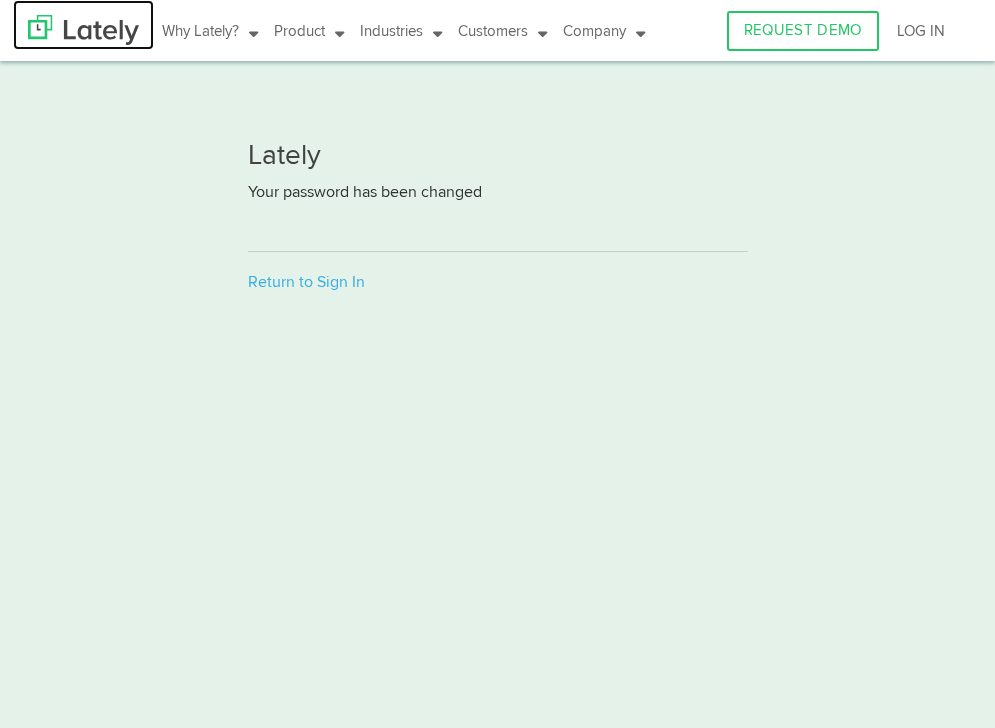 click at bounding box center (83, 30) 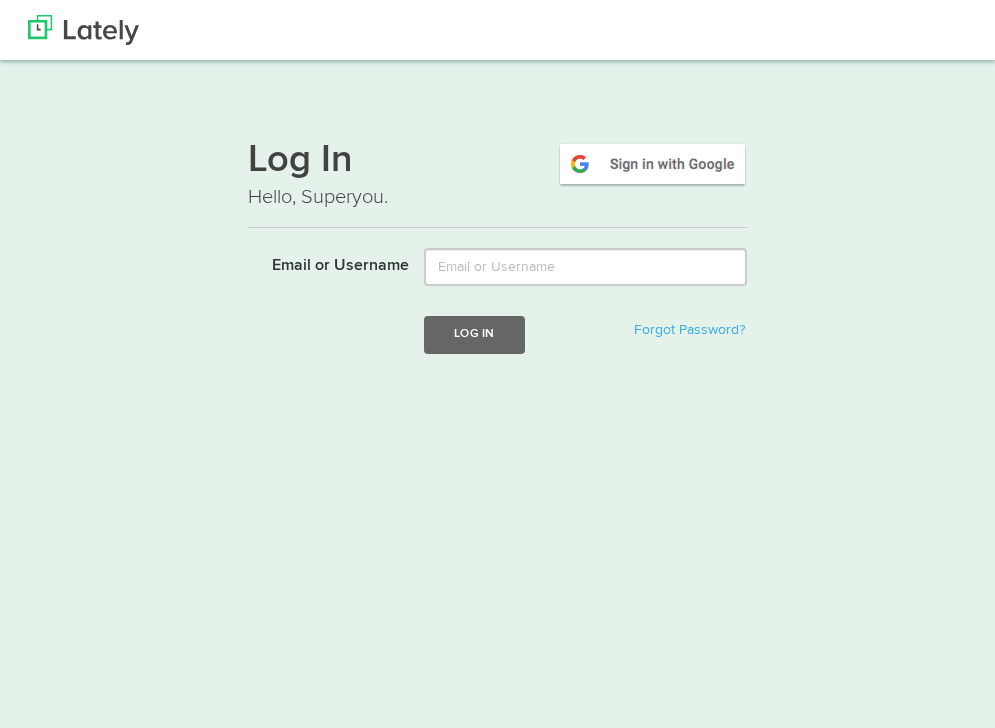 scroll, scrollTop: 0, scrollLeft: 0, axis: both 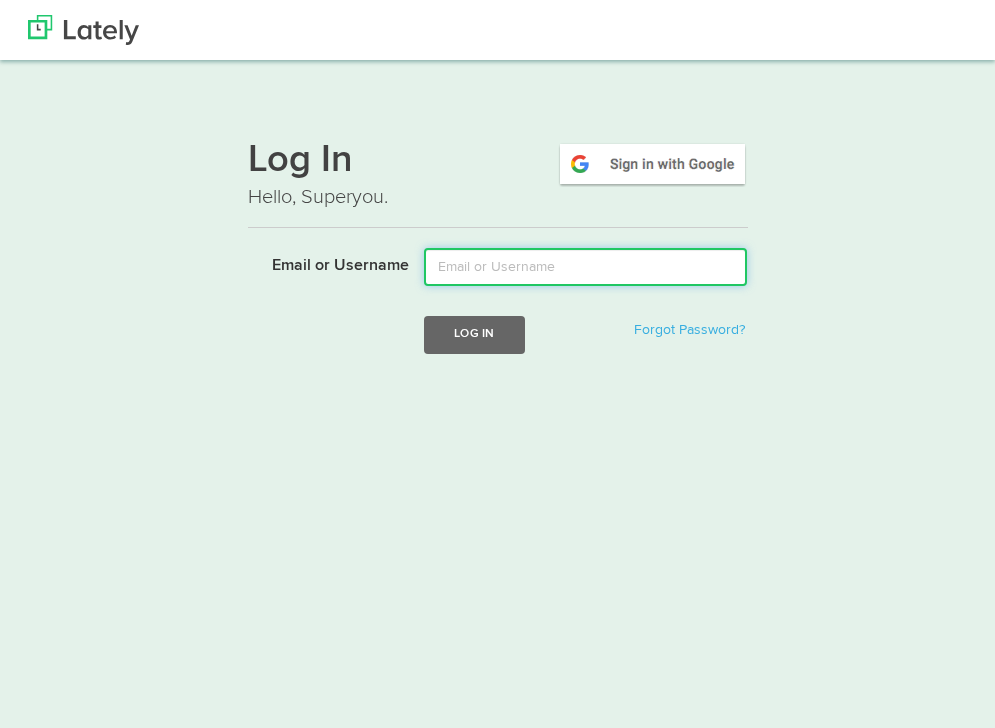 click on "Email or Username" at bounding box center (585, 267) 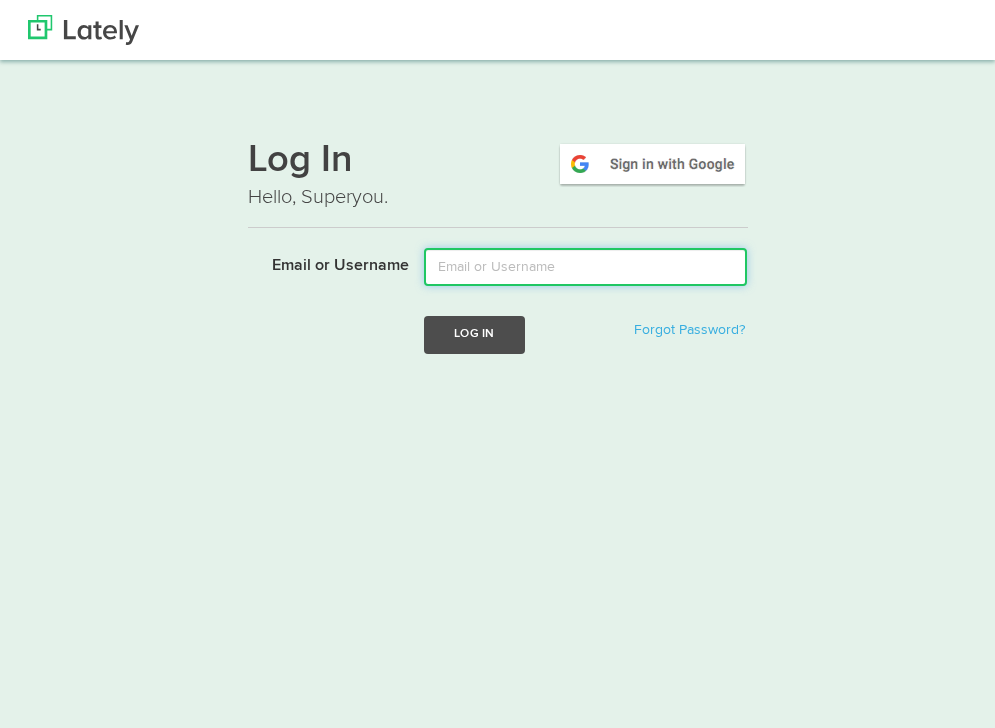 type on "[EMAIL]" 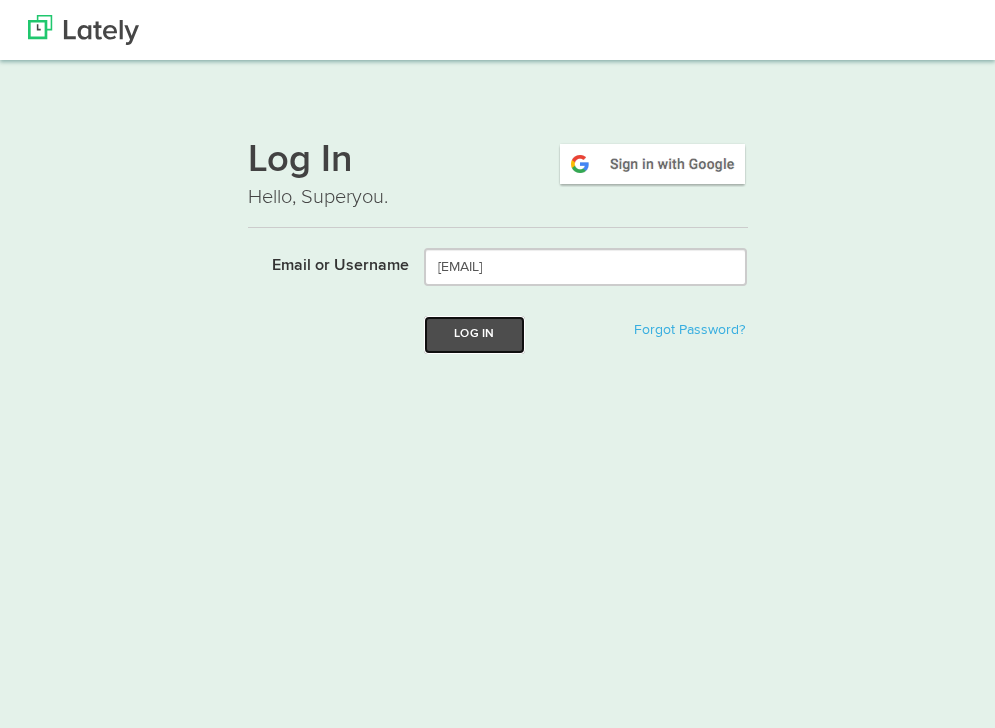 click on "Log In" at bounding box center [474, 334] 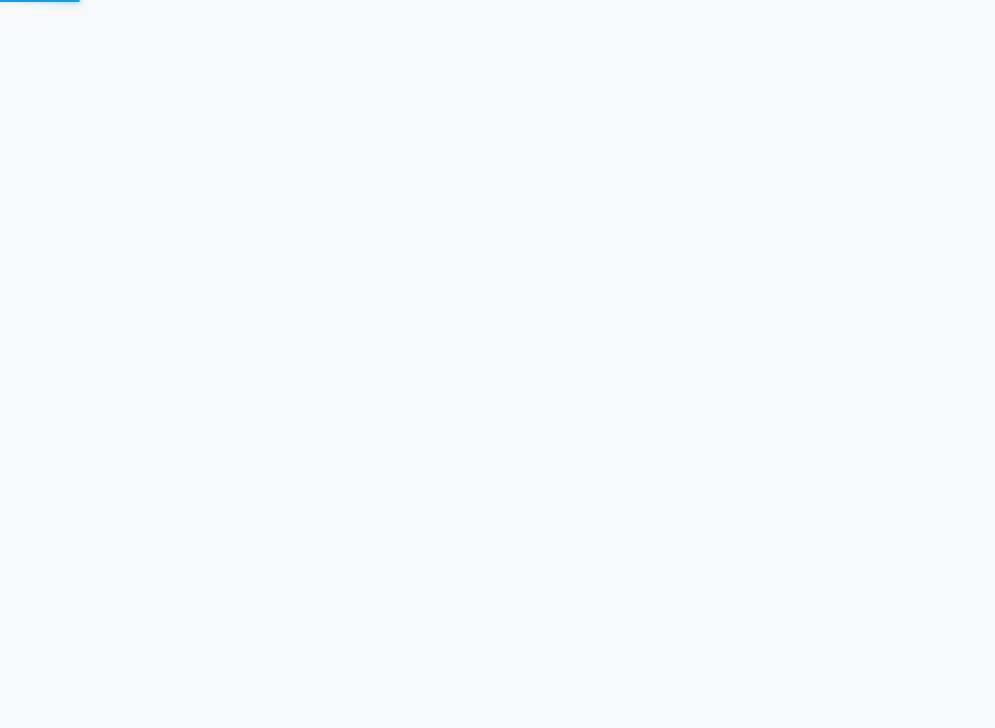scroll, scrollTop: 0, scrollLeft: 0, axis: both 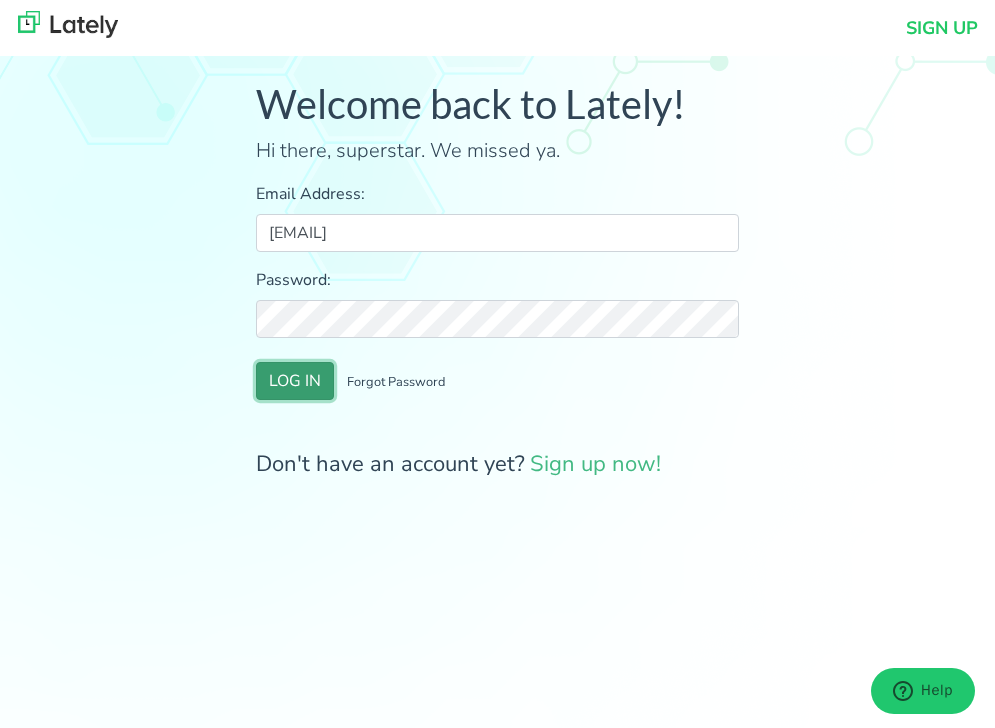 click on "LOG IN" at bounding box center [295, 381] 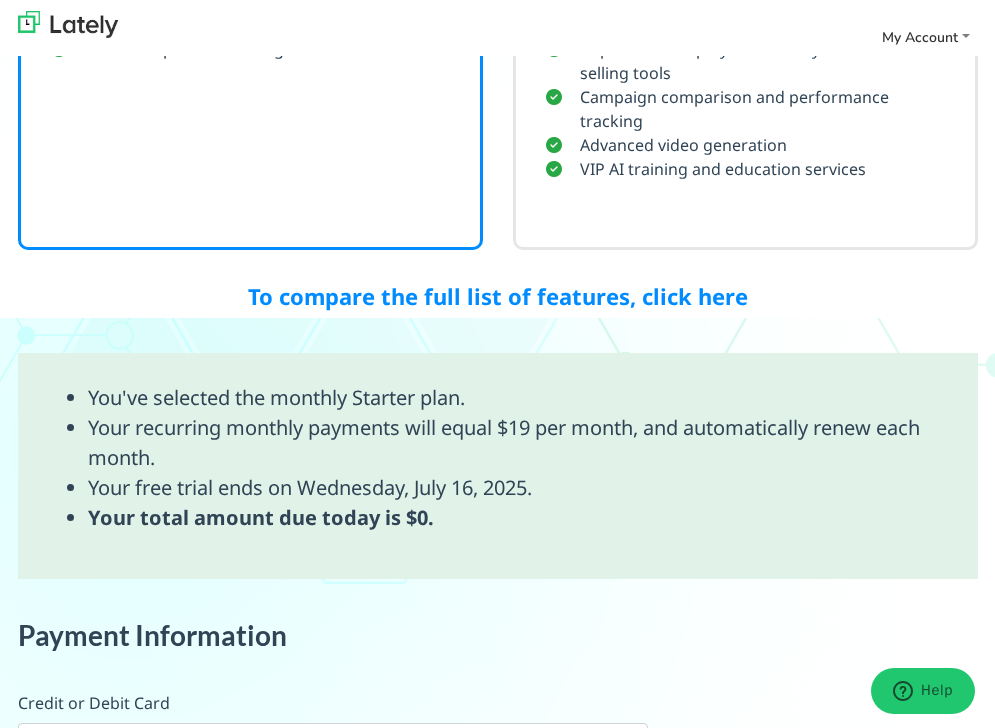scroll, scrollTop: 0, scrollLeft: 0, axis: both 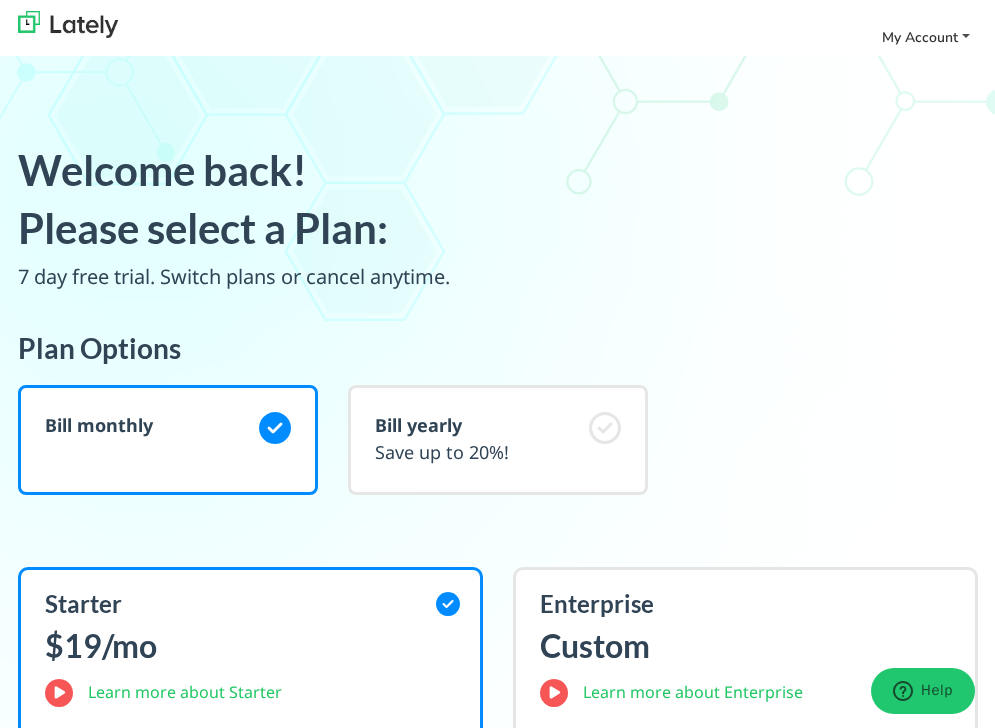 click on "My Account" at bounding box center [920, 37] 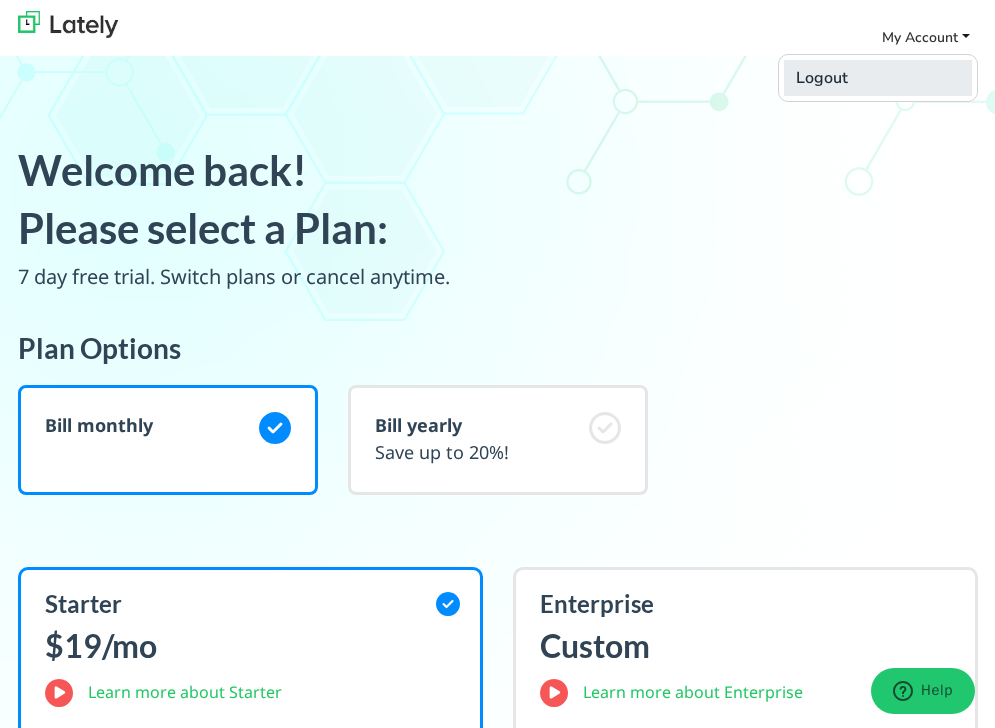 click on "Logout" at bounding box center [878, 78] 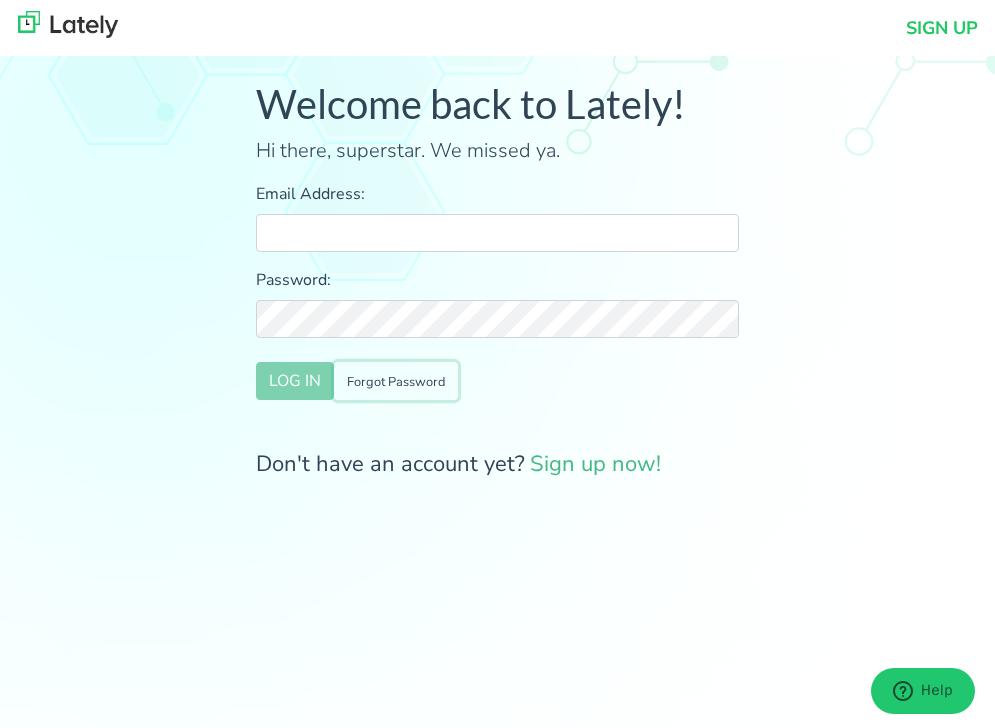 click on "Forgot Password" at bounding box center (396, 381) 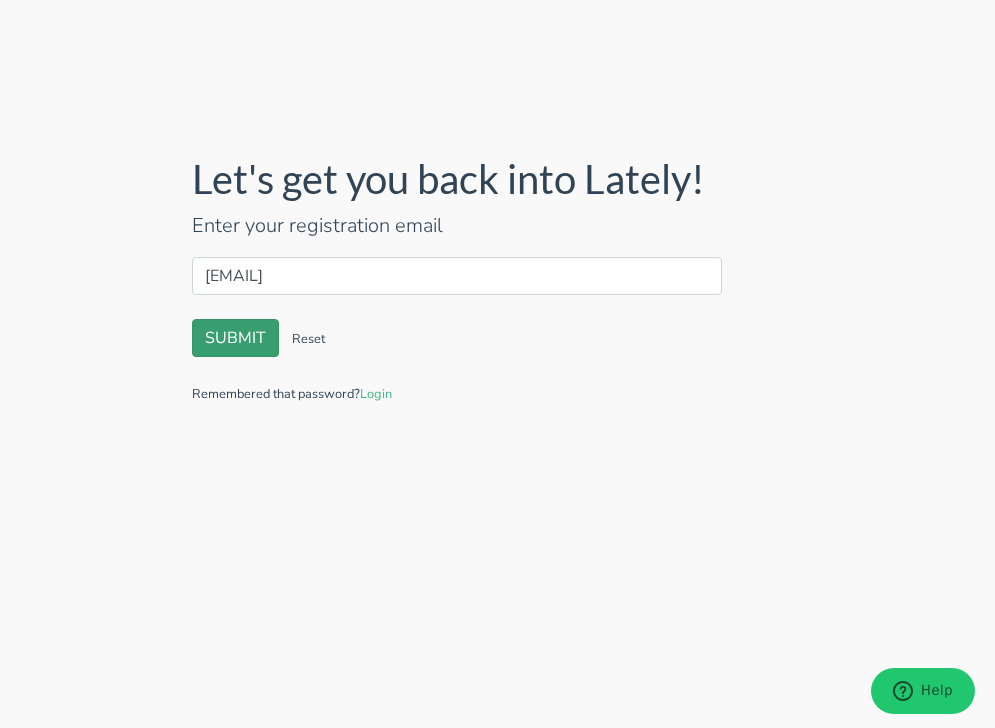 type on "[EMAIL]" 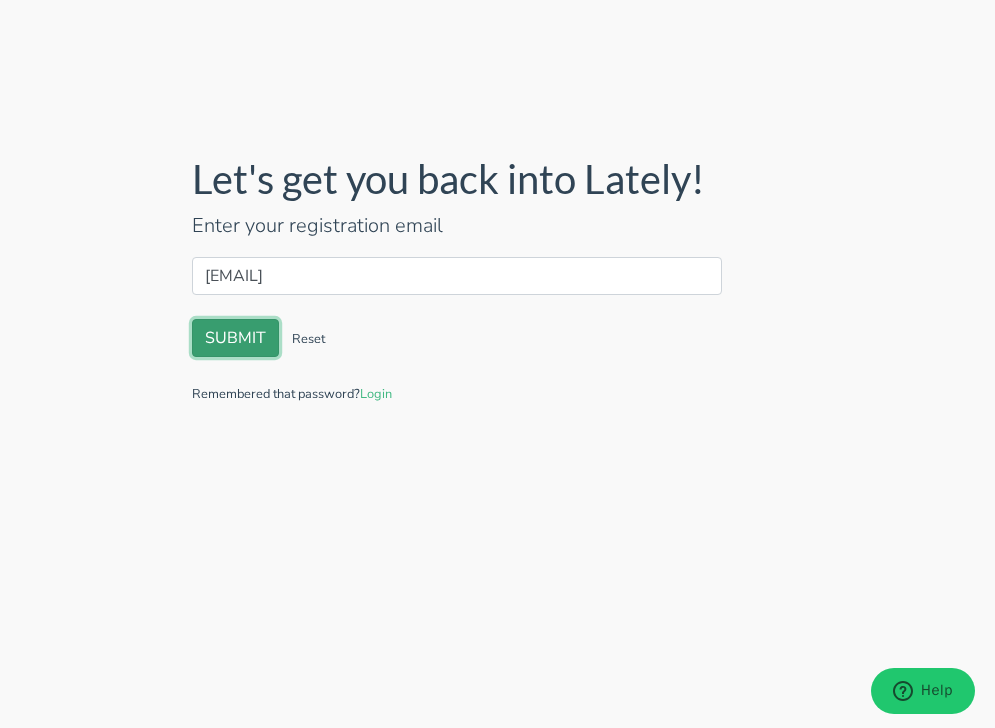 click on "SUBMIT" at bounding box center (235, 338) 